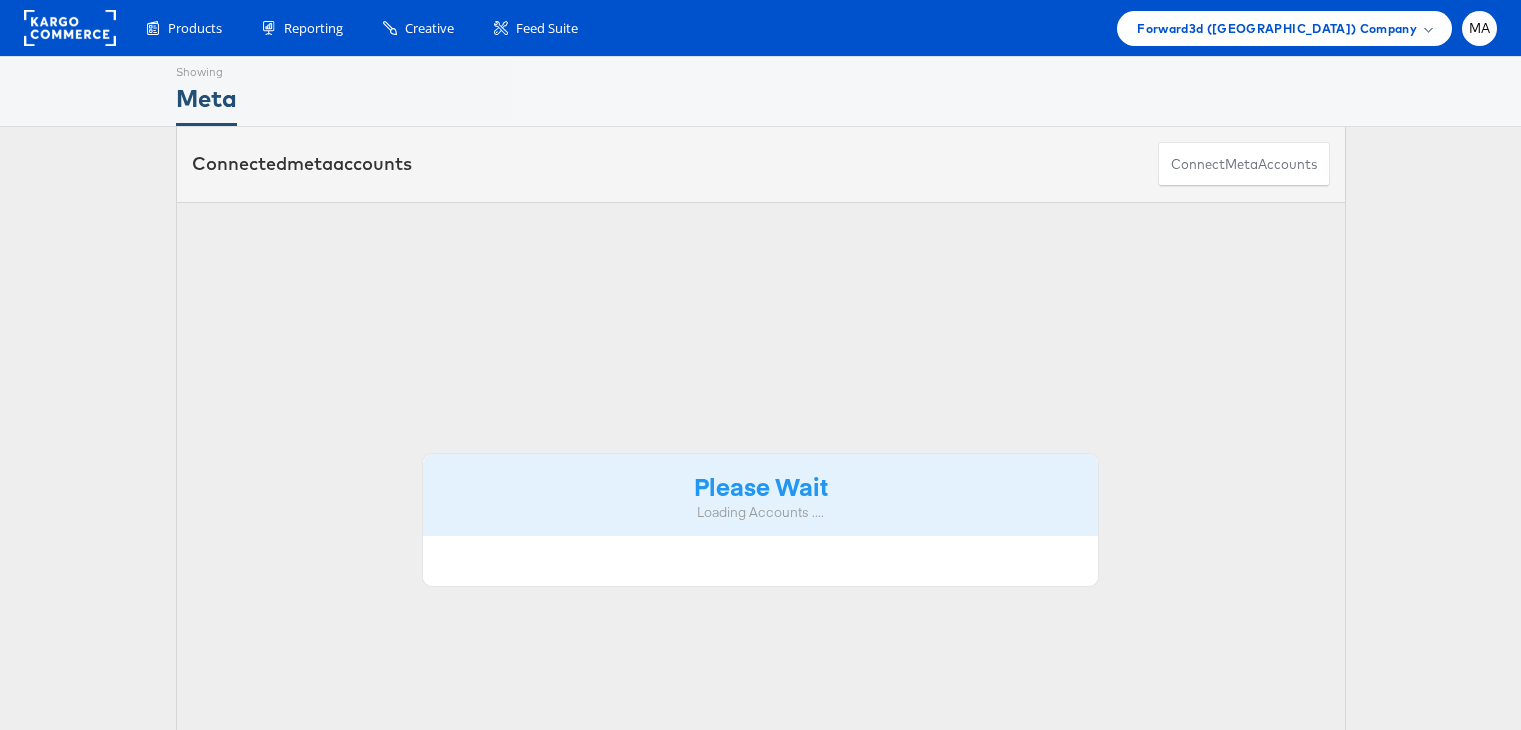 scroll, scrollTop: 0, scrollLeft: 0, axis: both 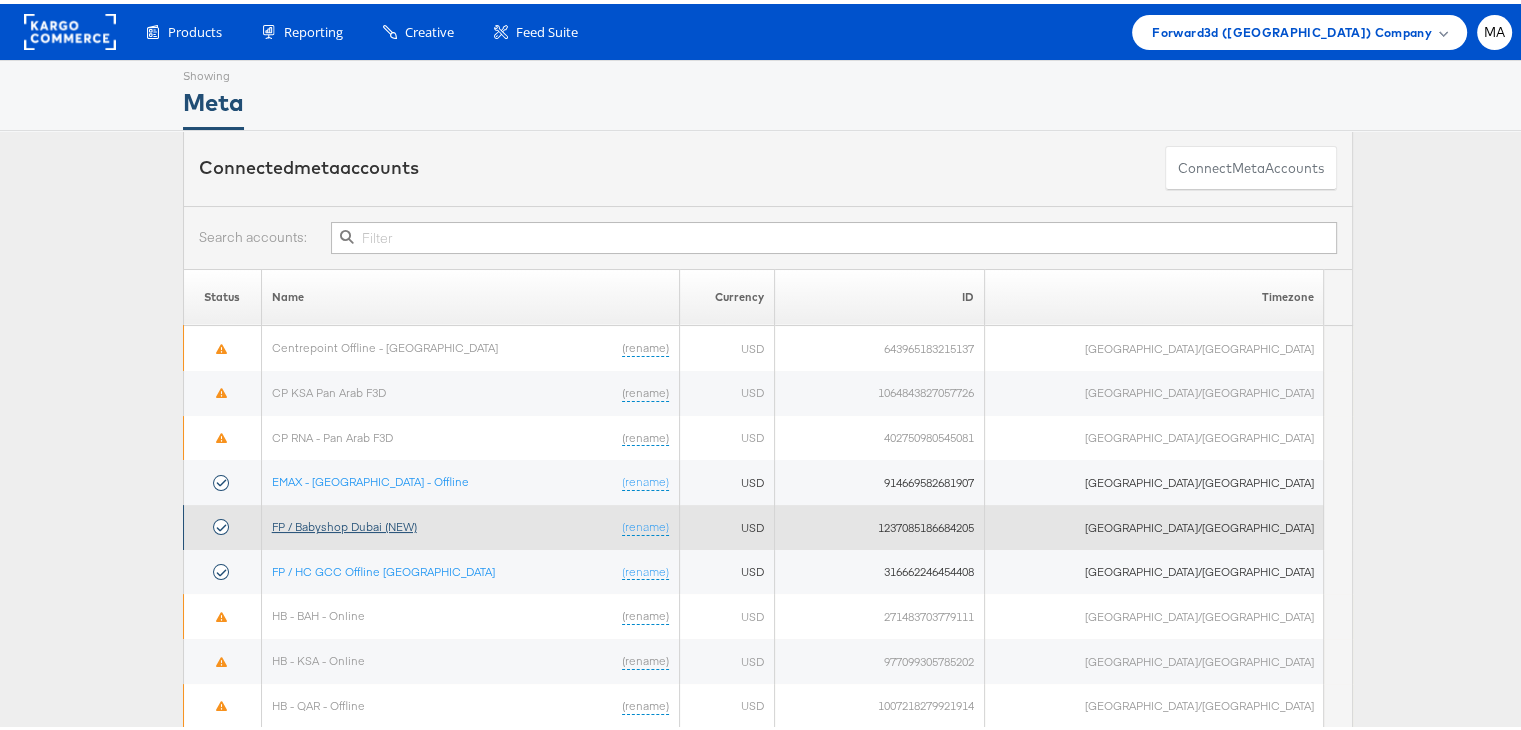 click on "FP / Babyshop Dubai (NEW)" at bounding box center (344, 522) 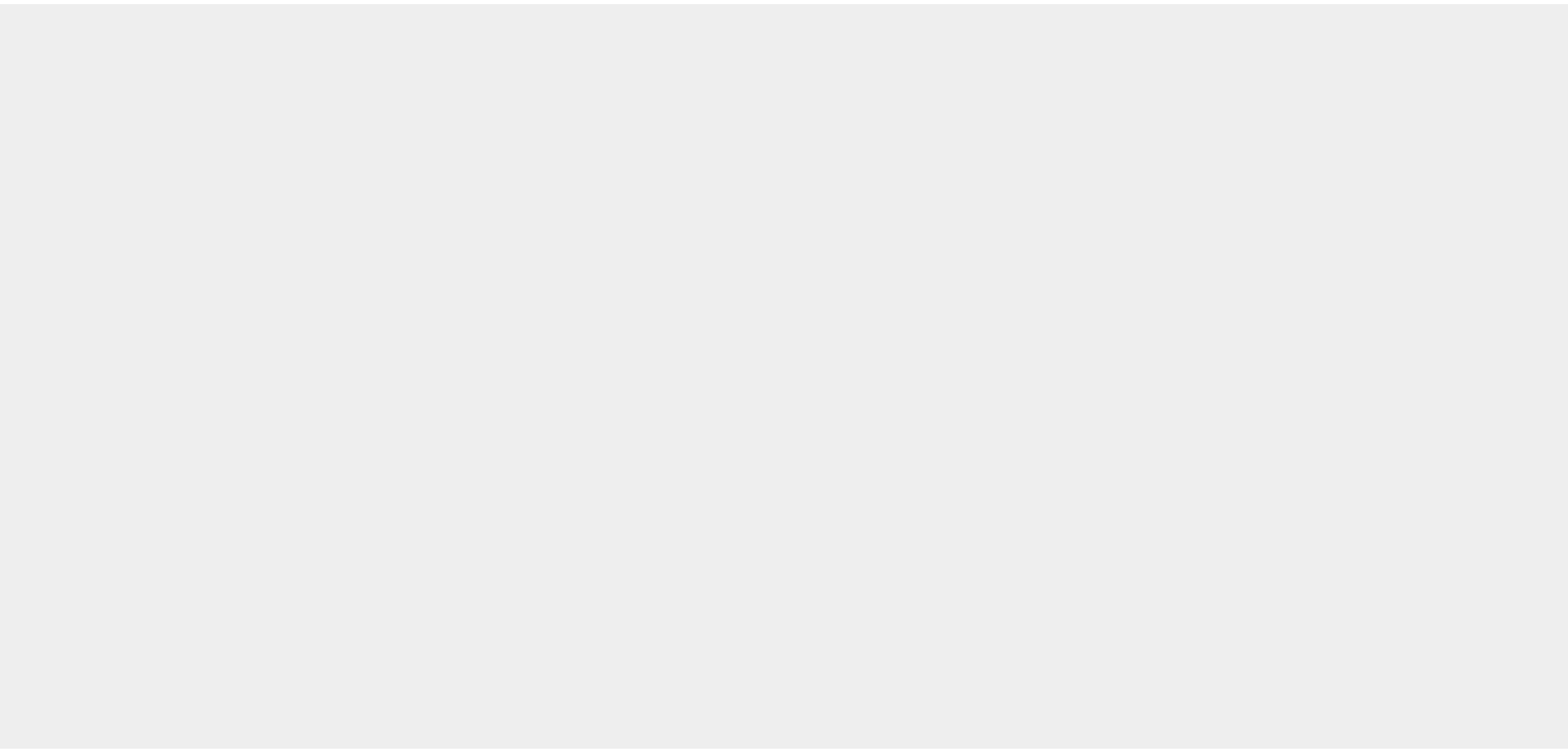 scroll, scrollTop: 0, scrollLeft: 0, axis: both 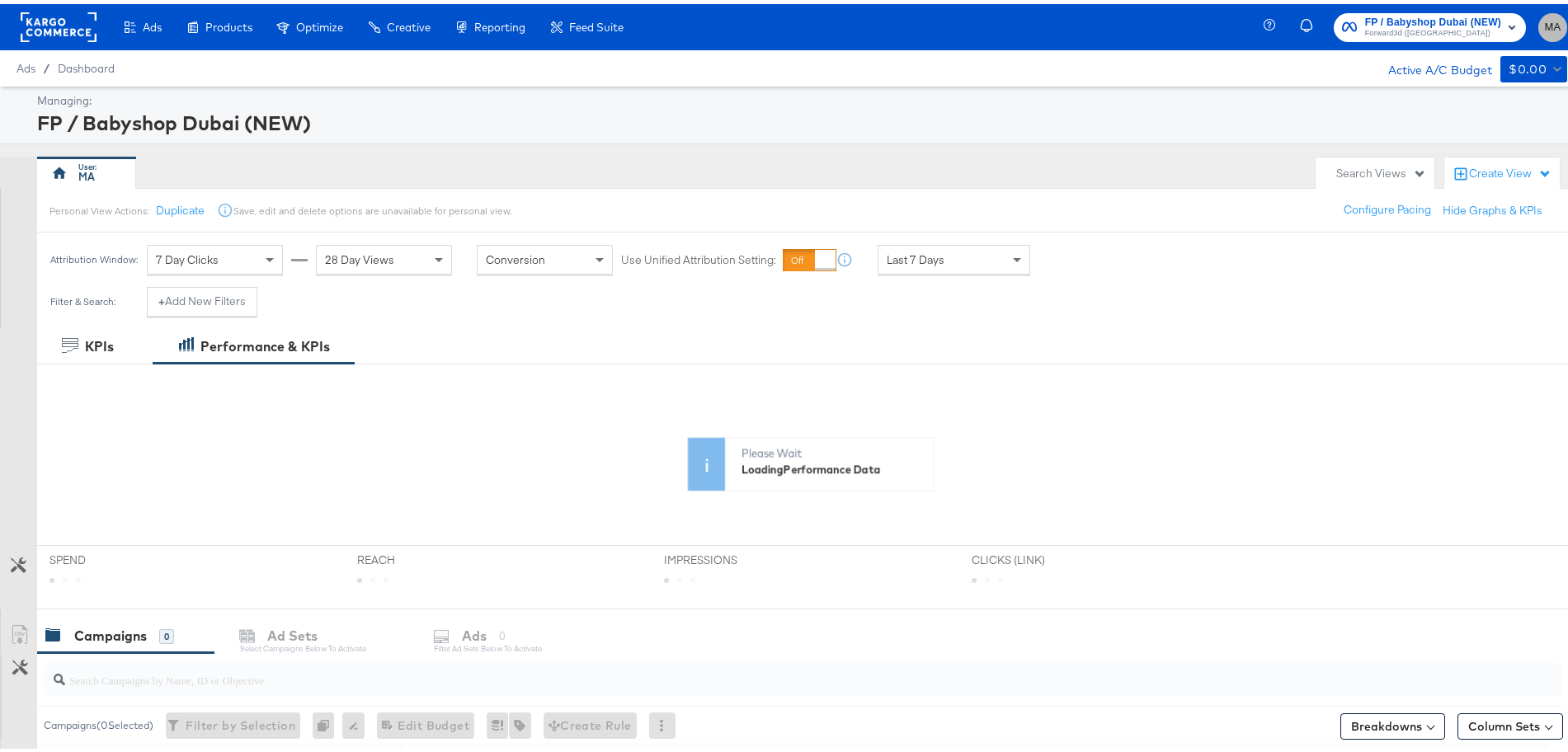 click on "MA" at bounding box center [1552, 23] 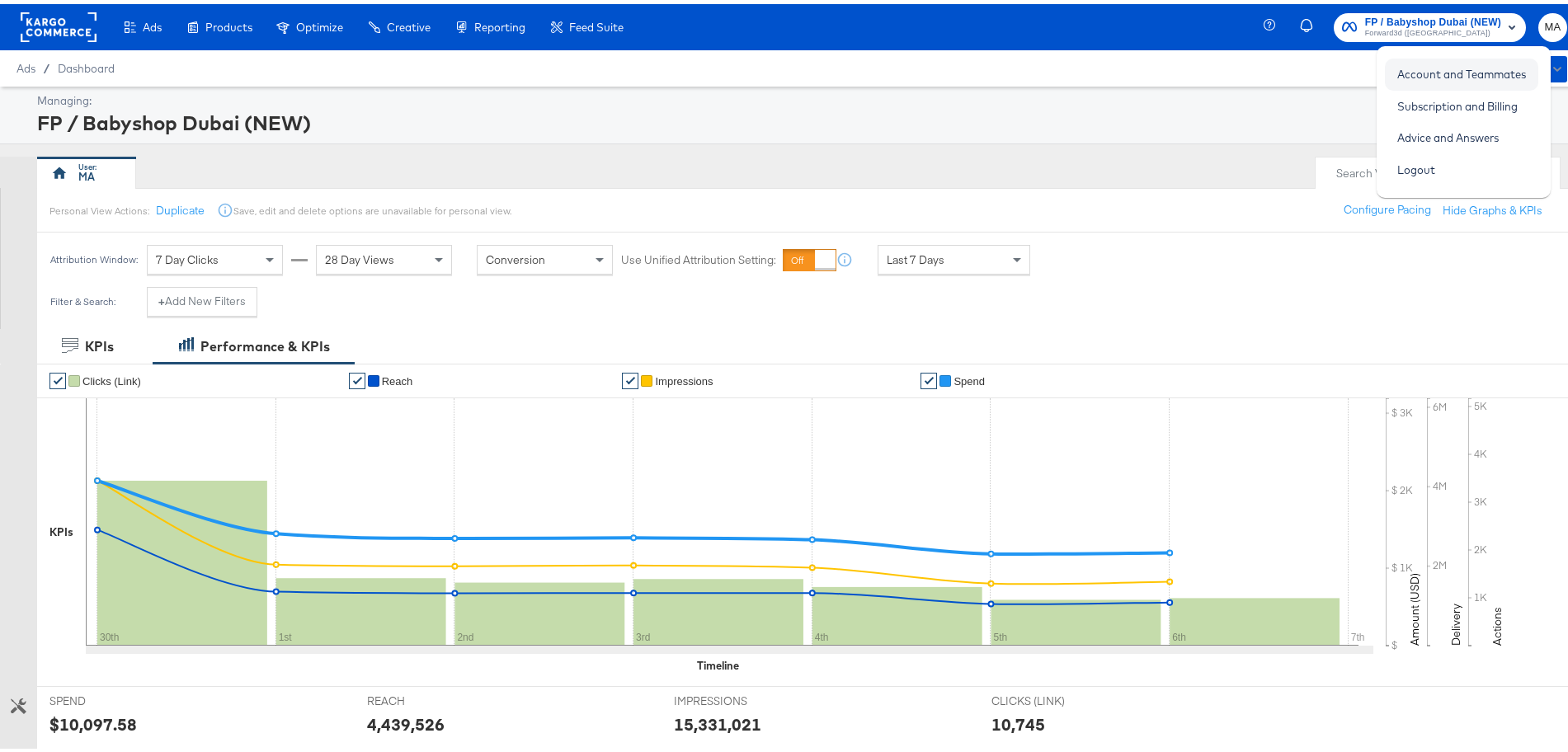 click on "Account and Teammates" at bounding box center (1462, 70) 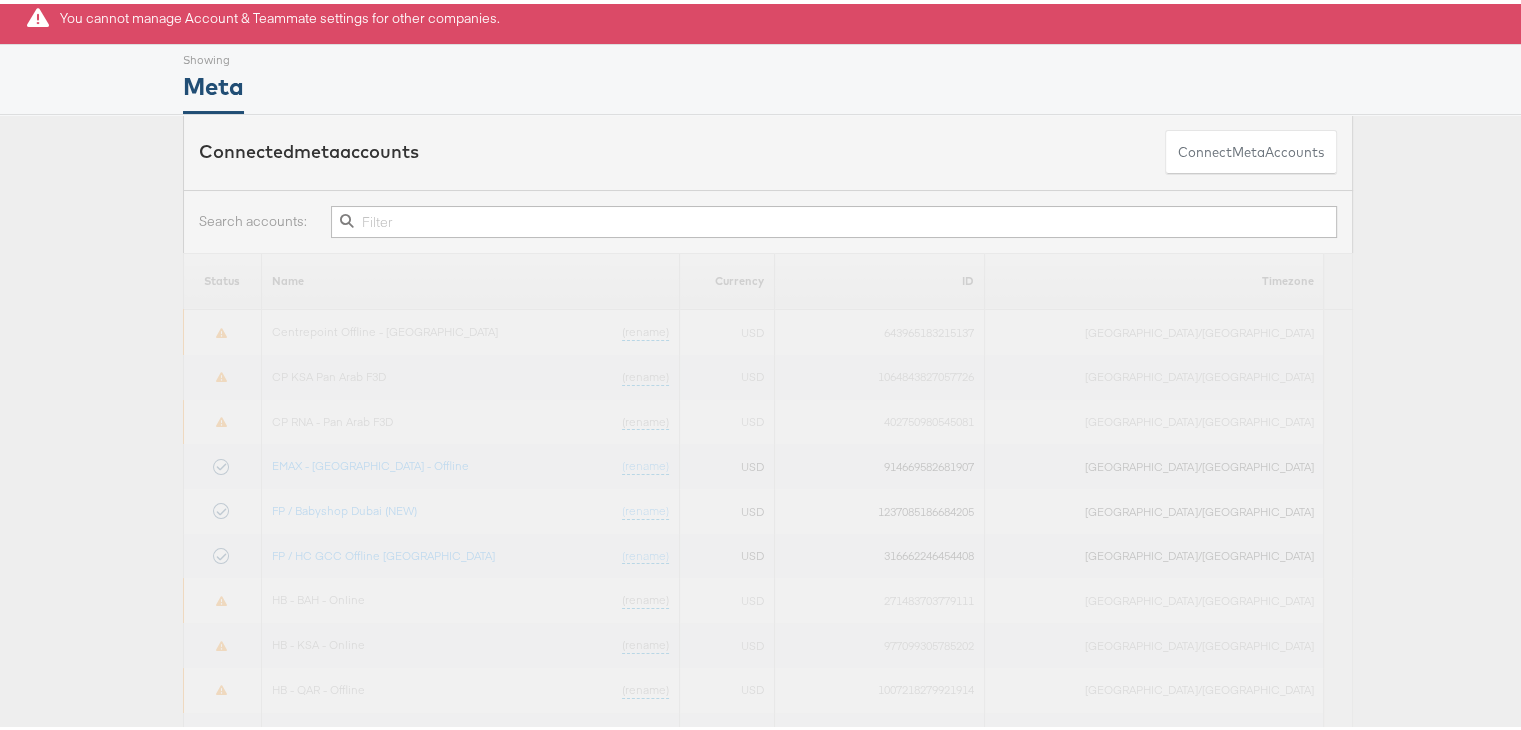 scroll, scrollTop: 0, scrollLeft: 0, axis: both 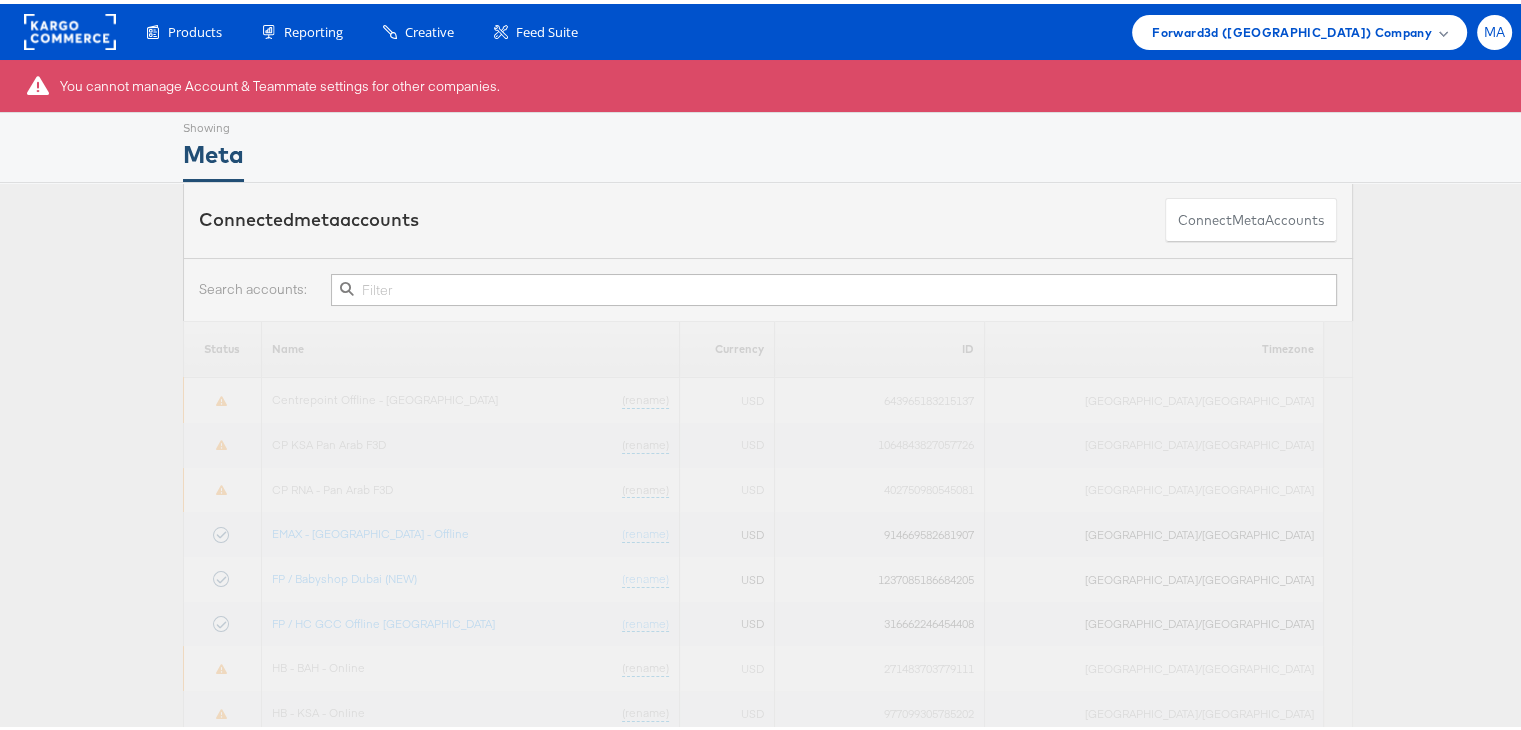 click on "MA" at bounding box center [1494, 28] 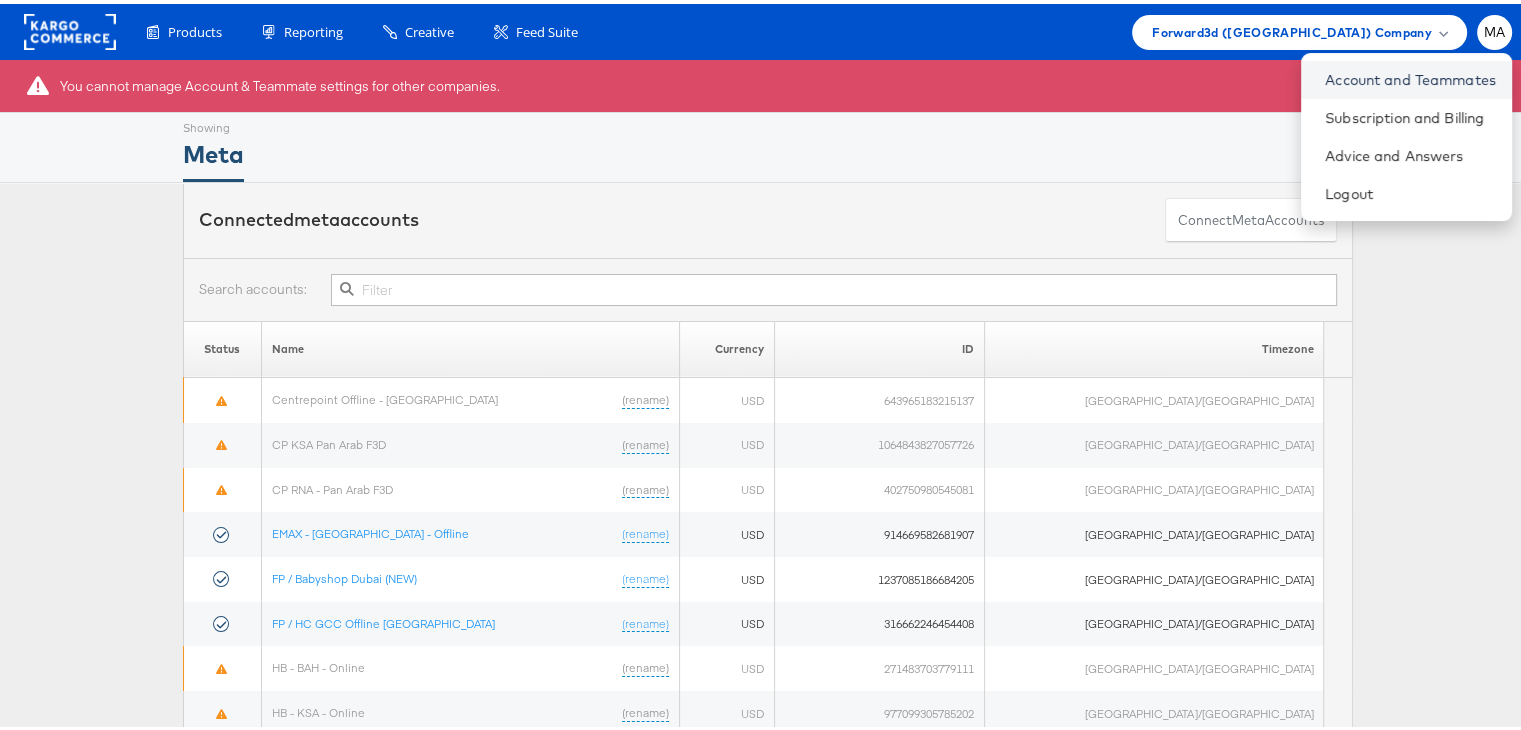 click on "Account and Teammates" at bounding box center (1410, 76) 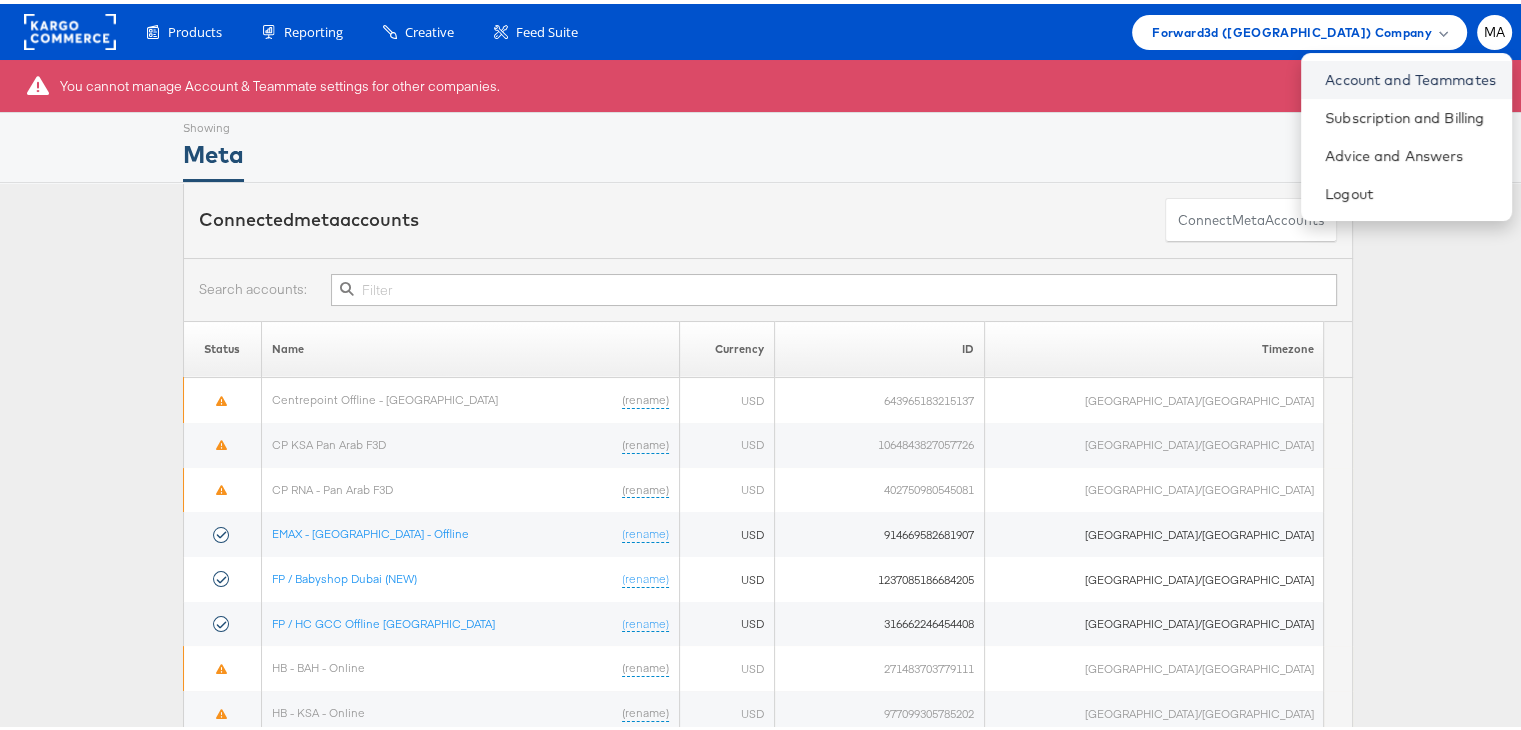click on "Account and Teammates" at bounding box center (1410, 76) 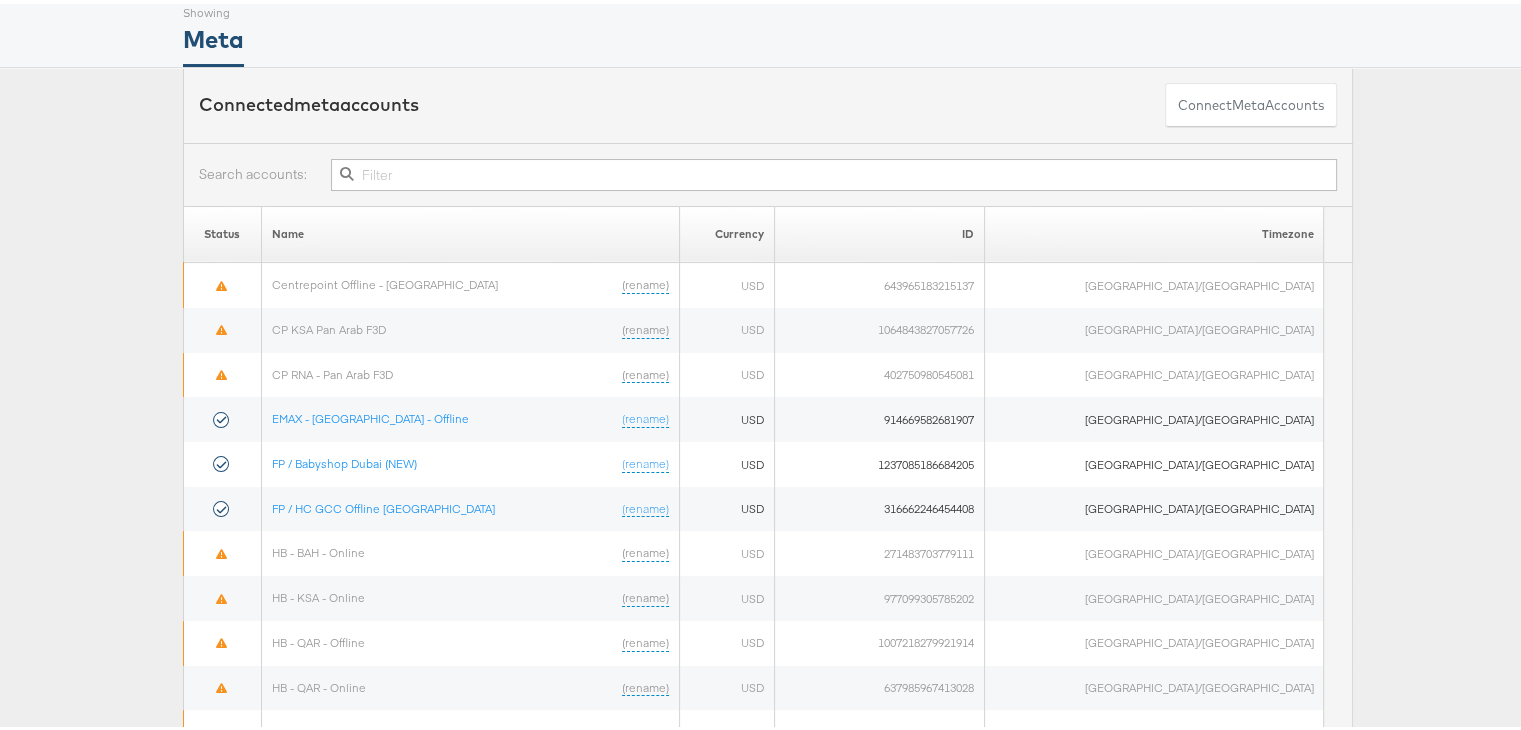 scroll, scrollTop: 116, scrollLeft: 0, axis: vertical 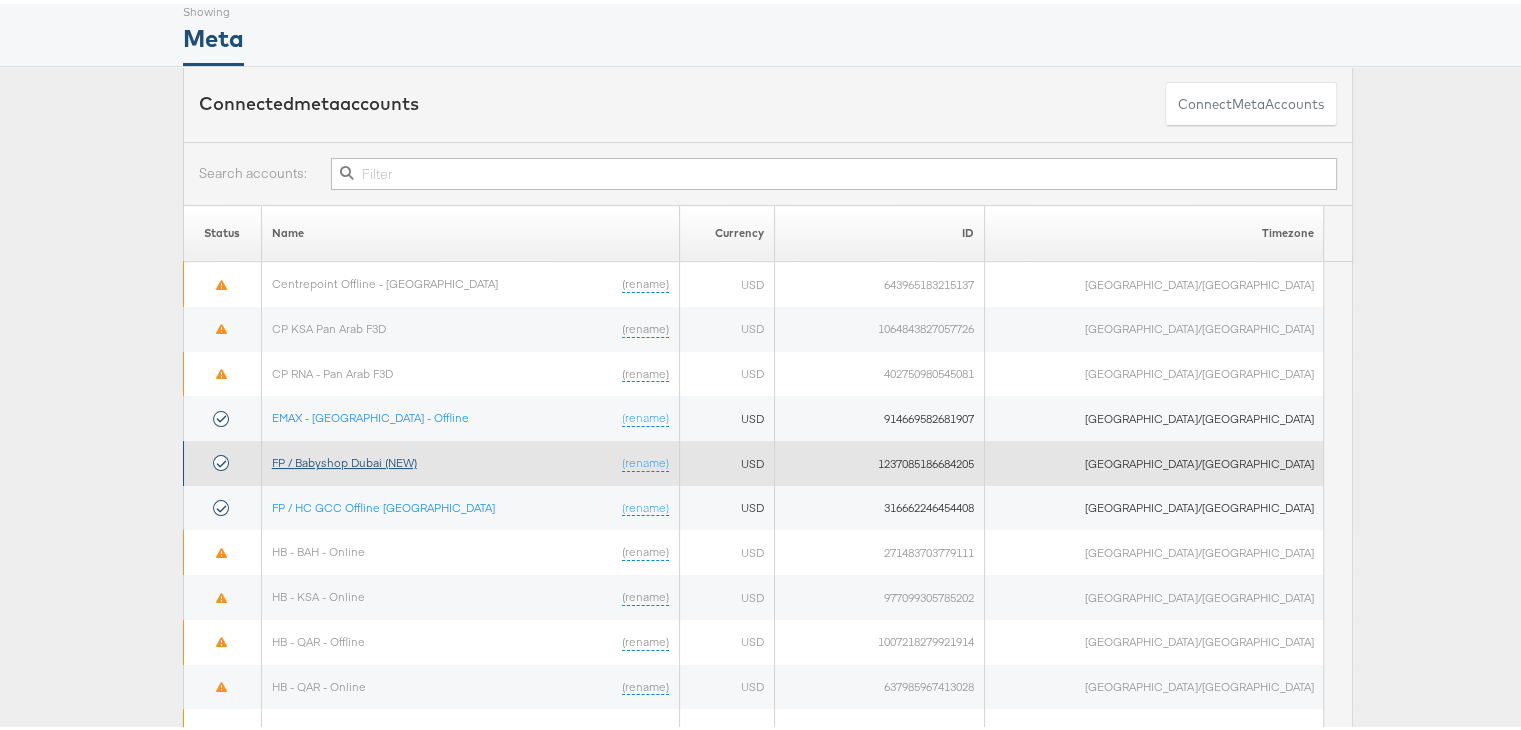 click on "FP / Babyshop Dubai (NEW)" at bounding box center [344, 458] 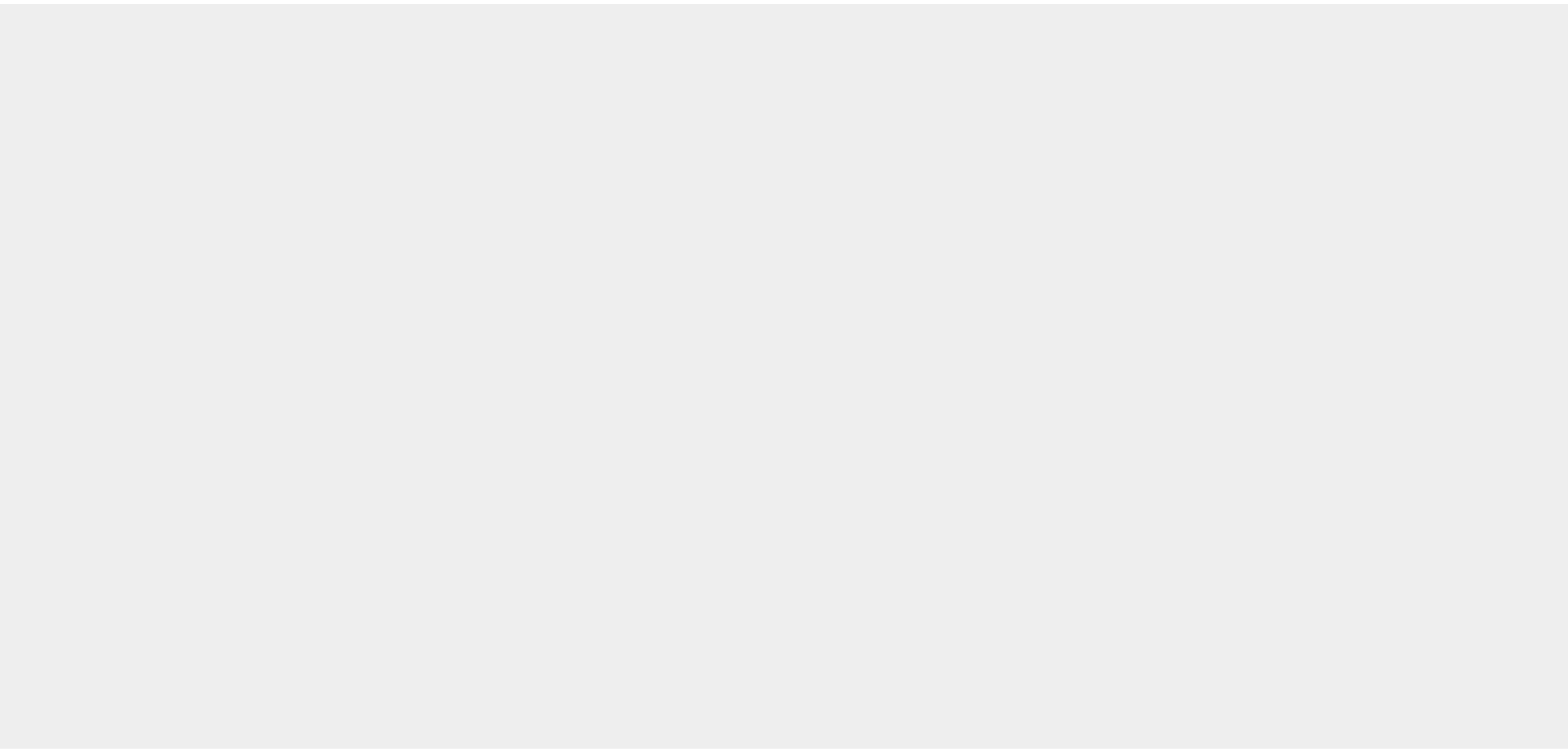 scroll, scrollTop: 0, scrollLeft: 0, axis: both 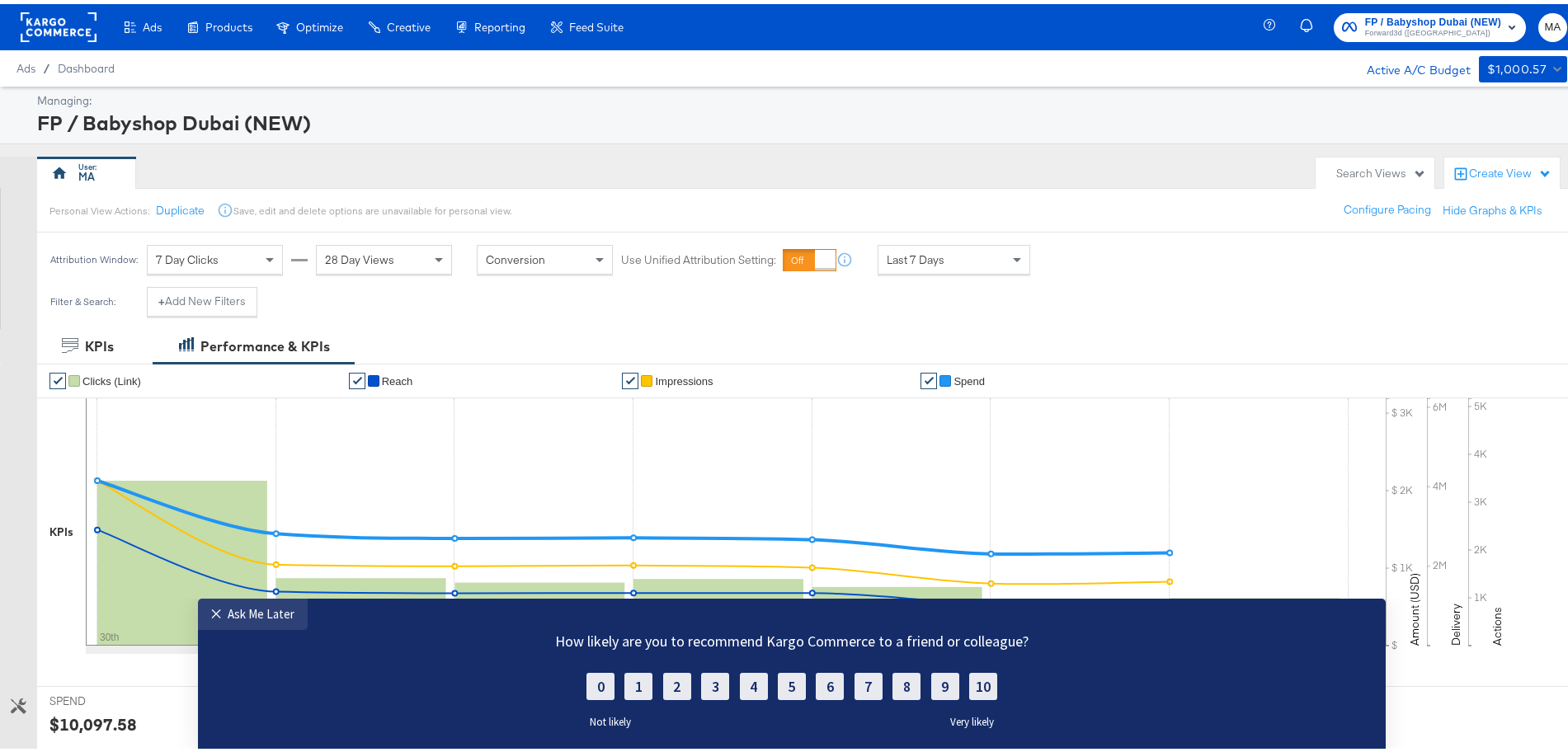 click on "MA" at bounding box center (672, 169) 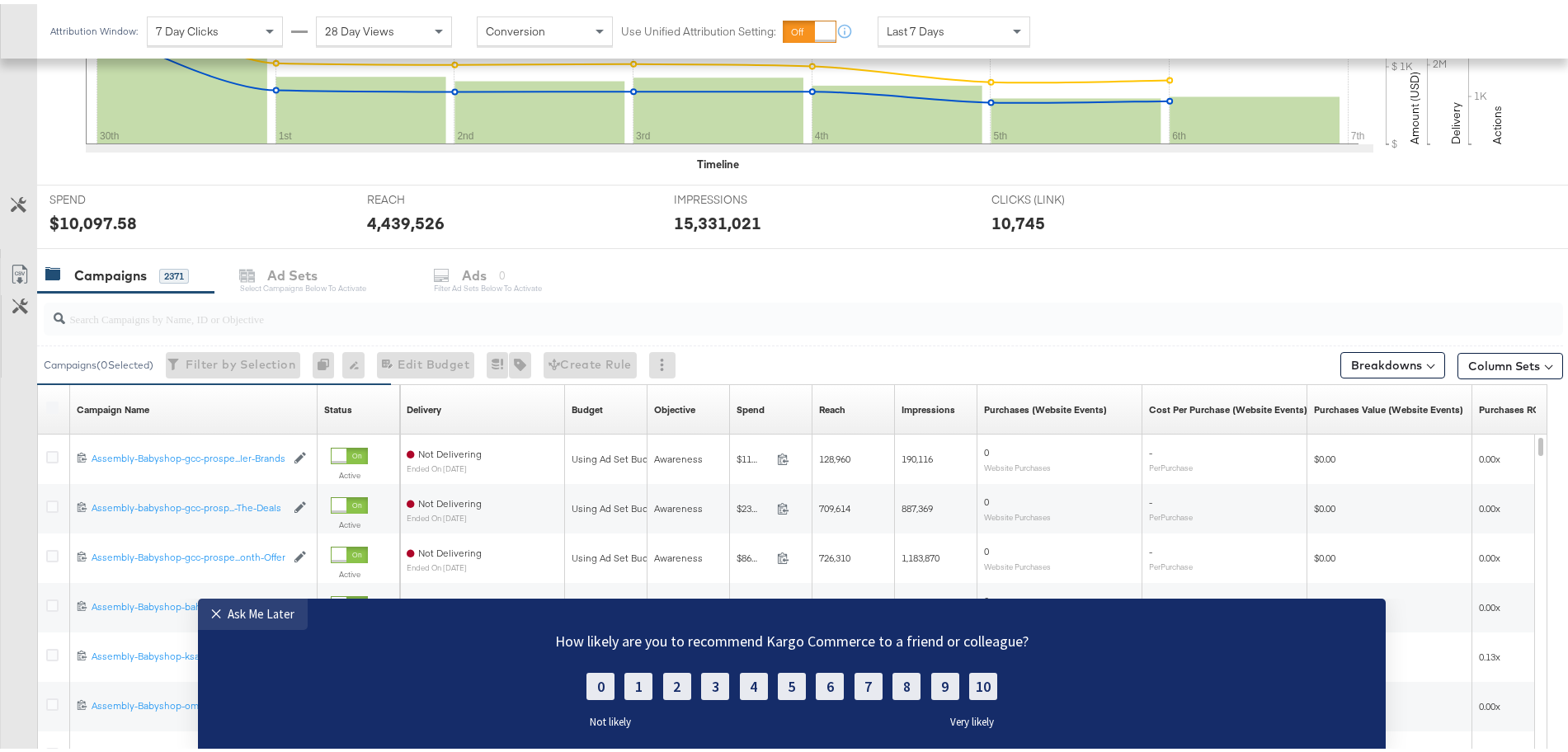 scroll, scrollTop: 536, scrollLeft: 0, axis: vertical 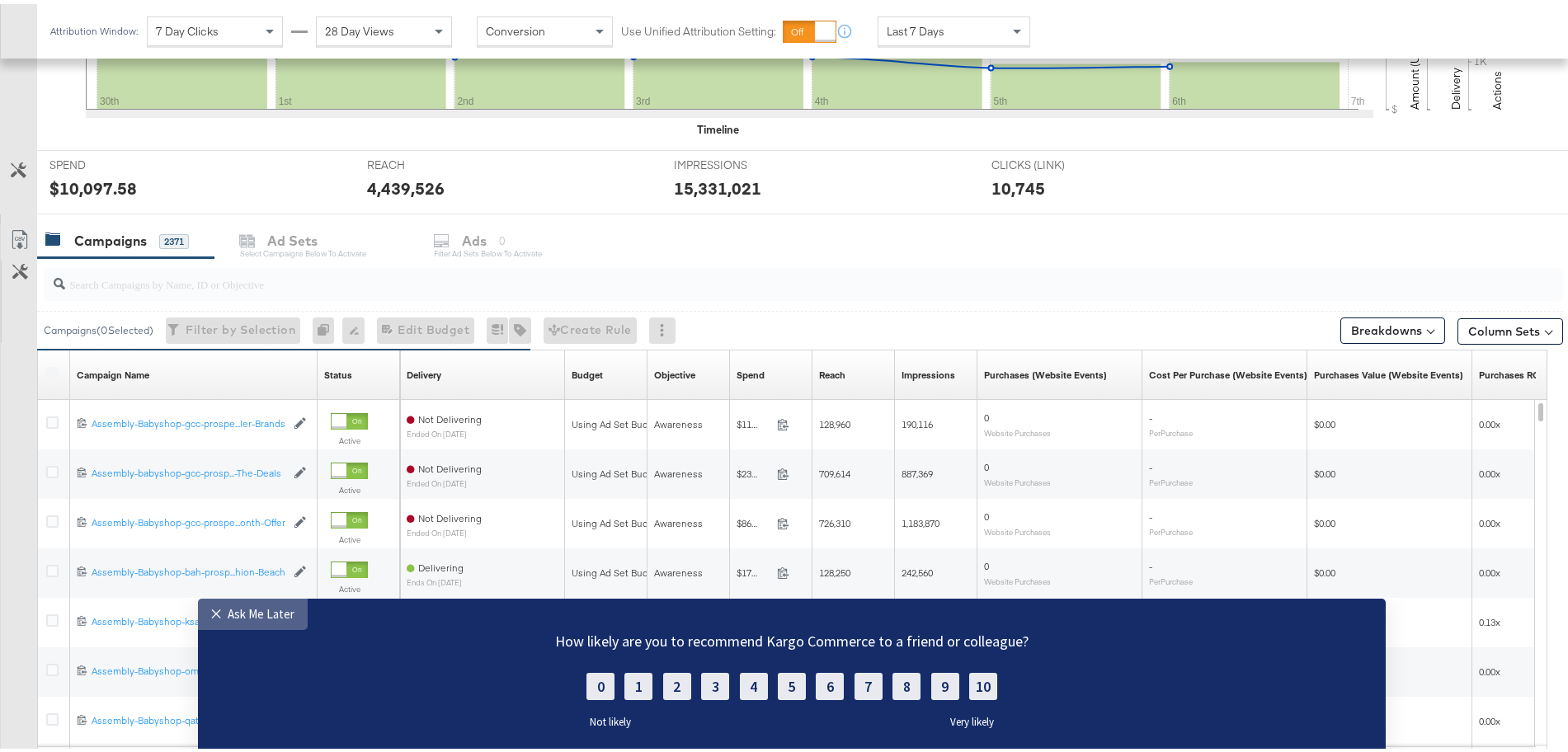 click on "Ask Me Later" at bounding box center (261, 613) 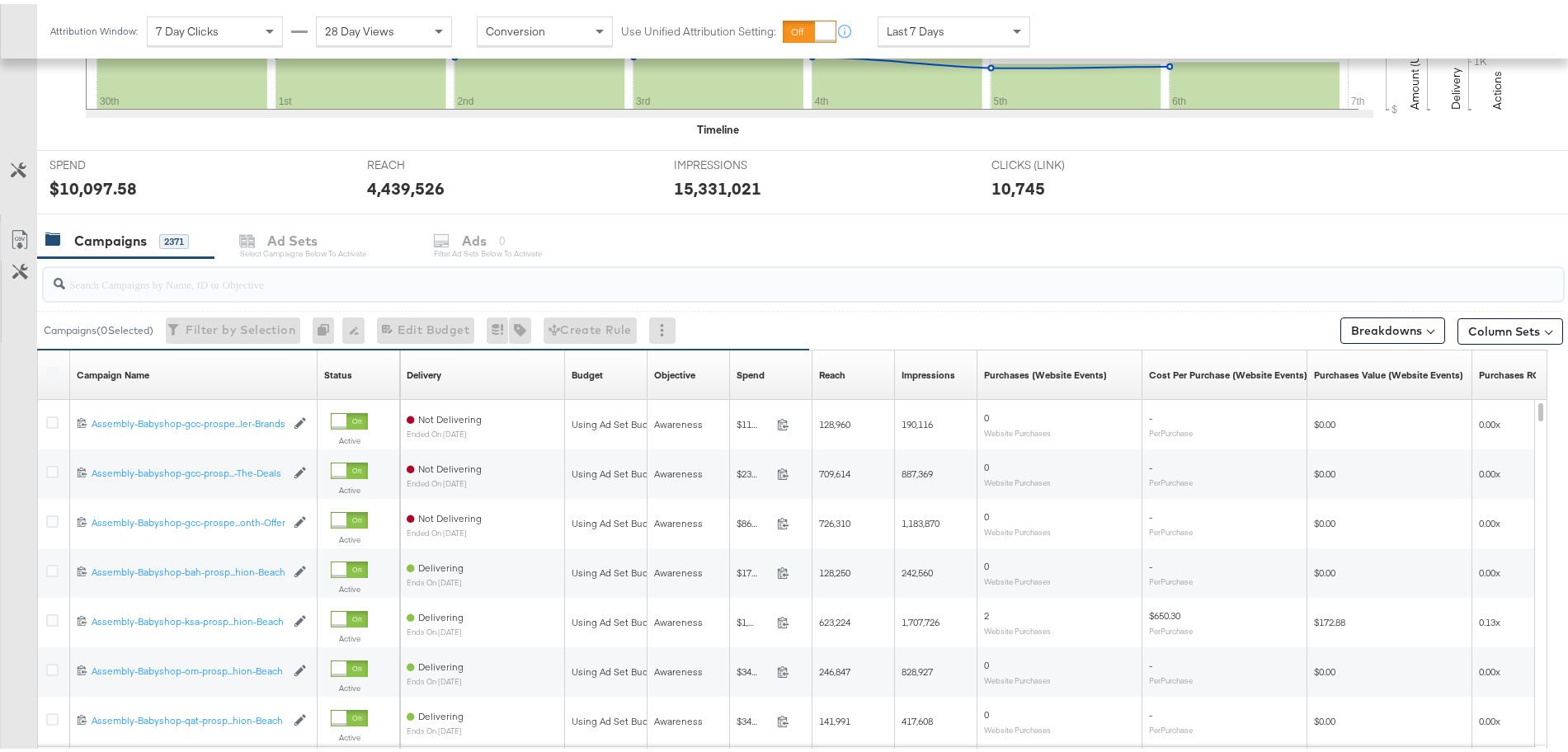 click at bounding box center (744, 273) 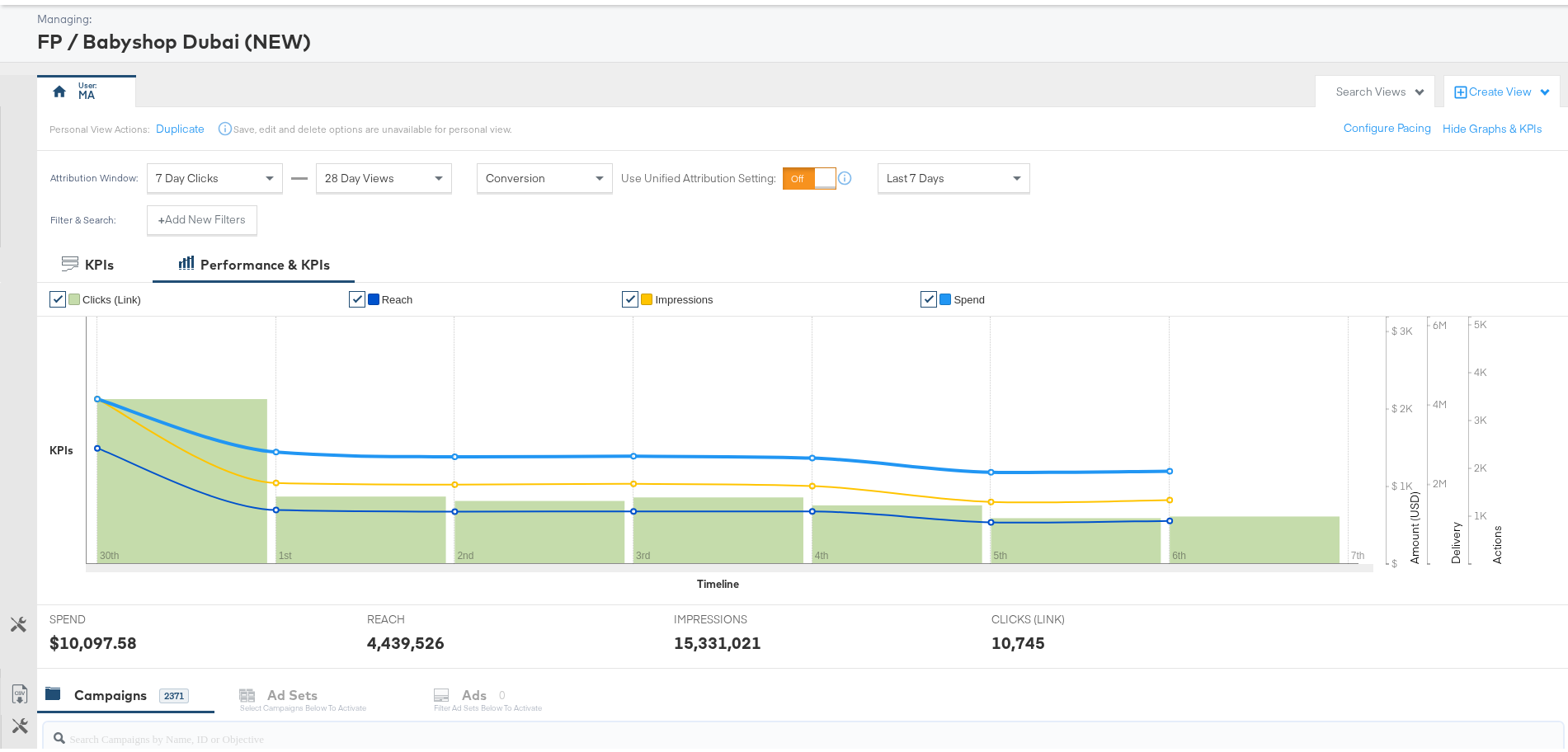 scroll, scrollTop: 0, scrollLeft: 0, axis: both 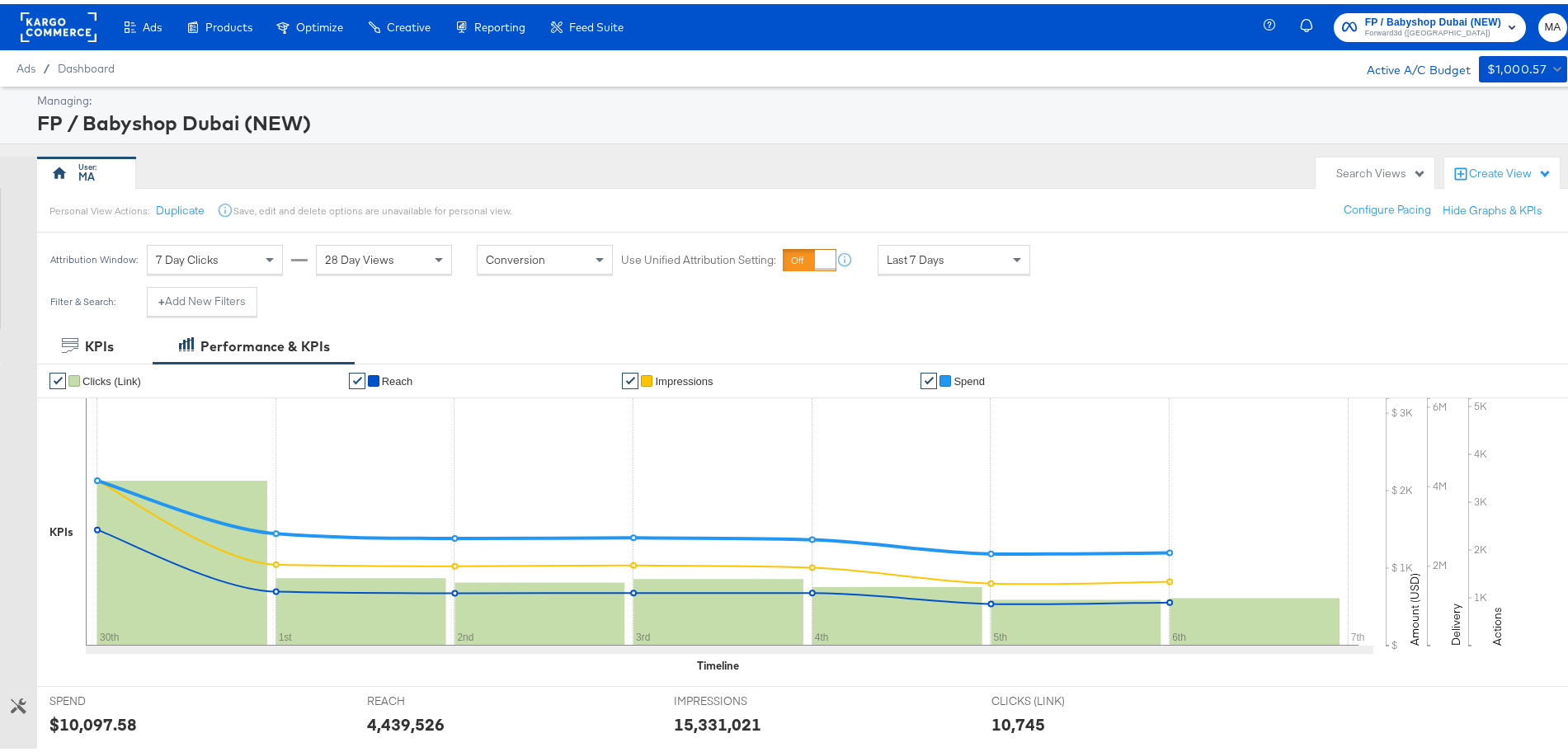 click on "Forward3d (UAE)" at bounding box center [1433, 30] 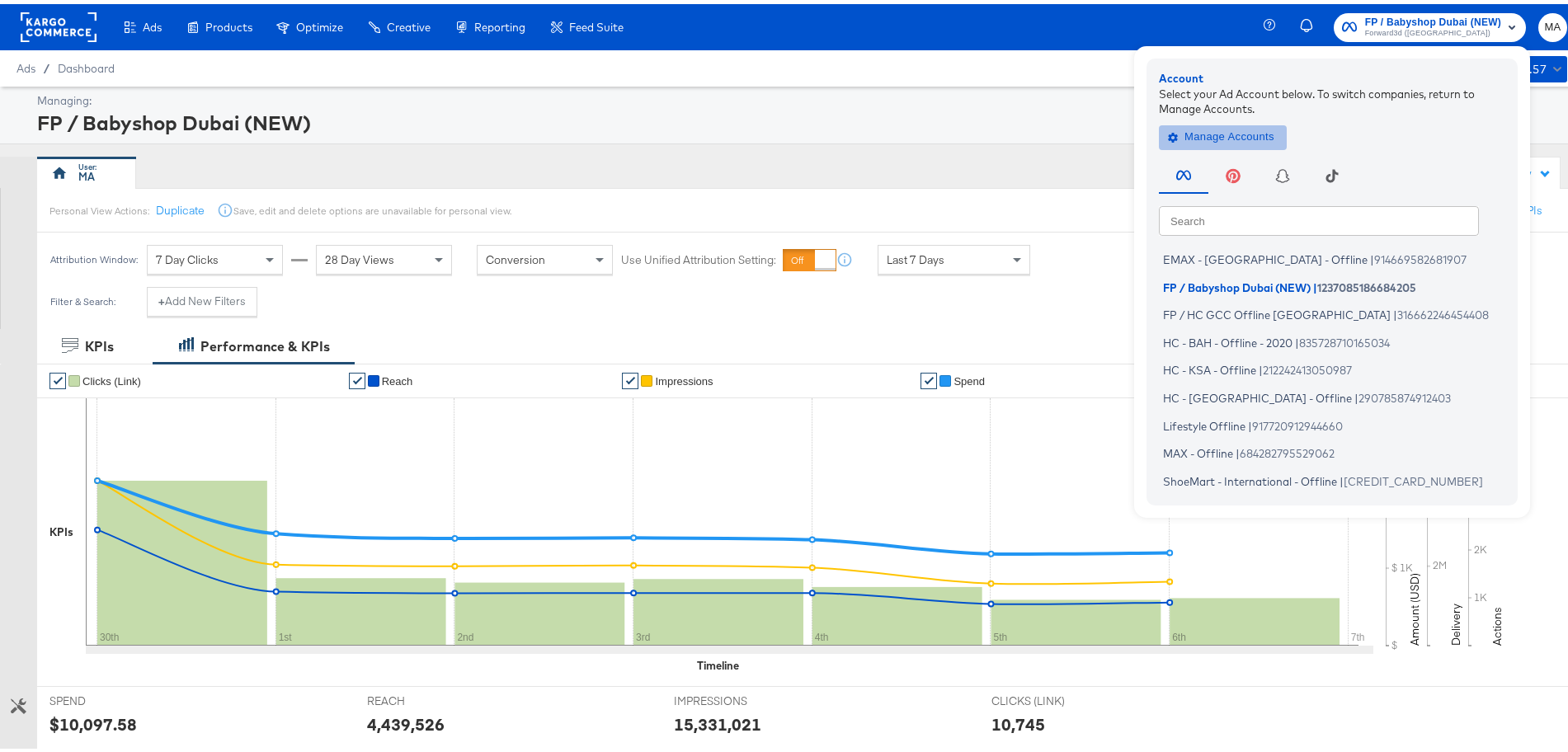click on "Manage Accounts" at bounding box center (1222, 133) 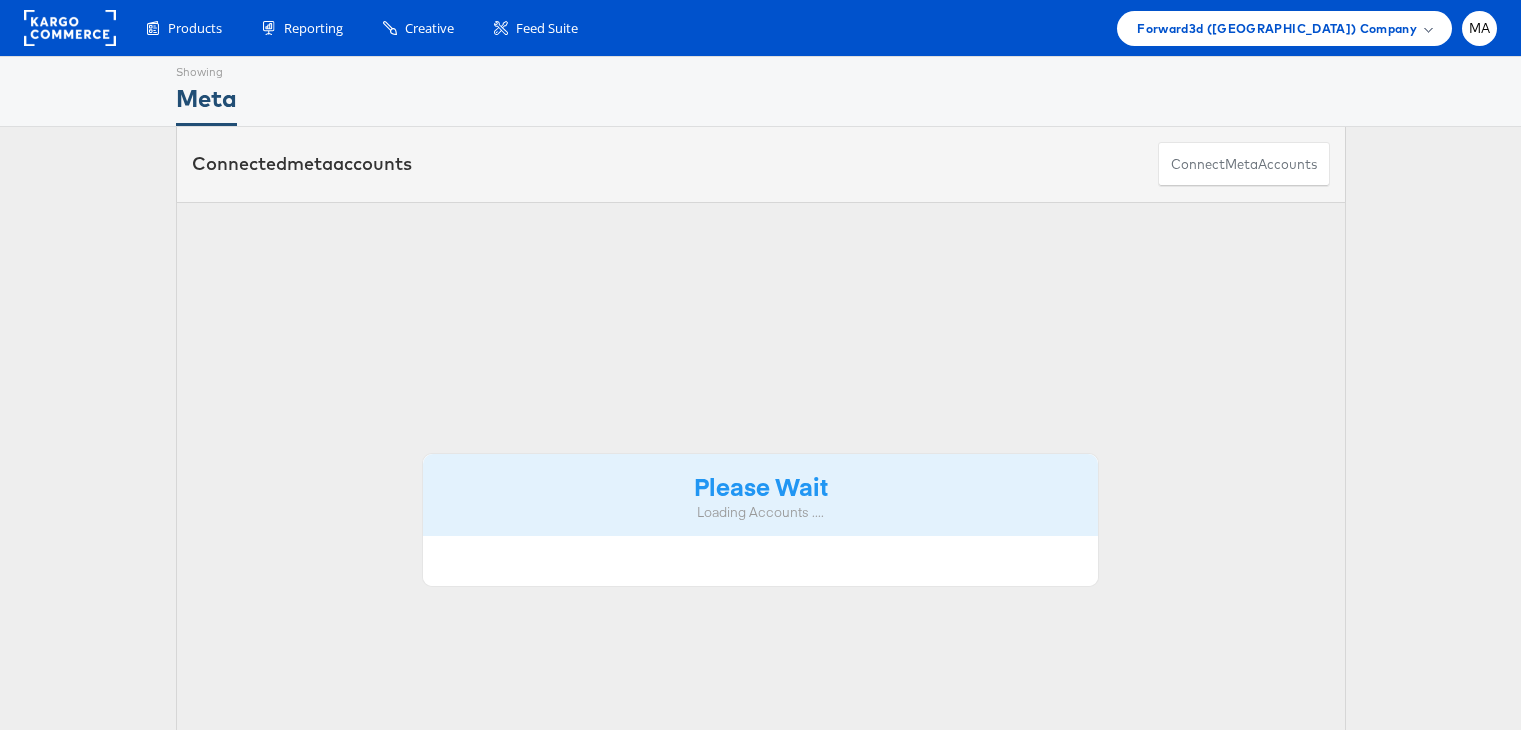 scroll, scrollTop: 0, scrollLeft: 0, axis: both 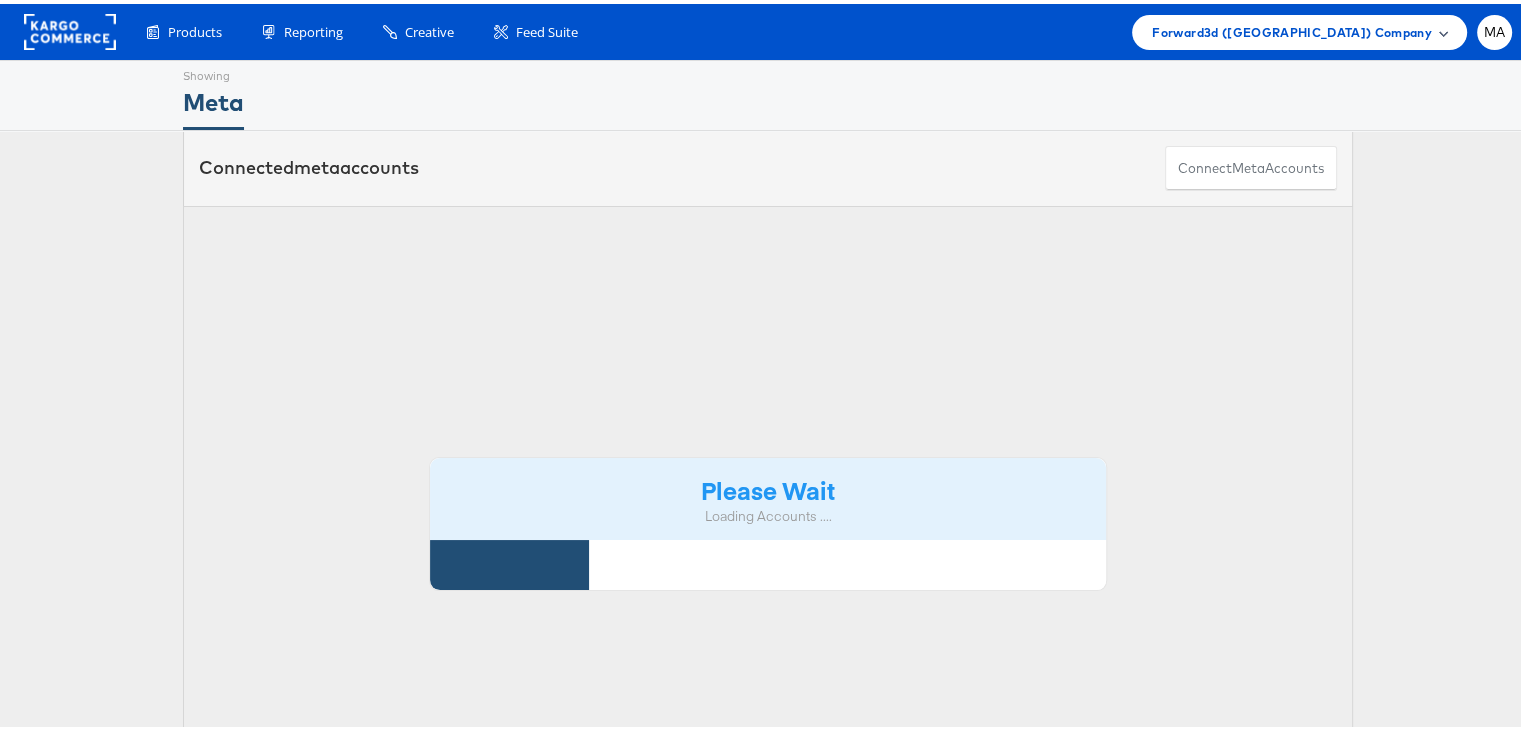 click on "Forward3d ([GEOGRAPHIC_DATA]) Company" at bounding box center (1292, 28) 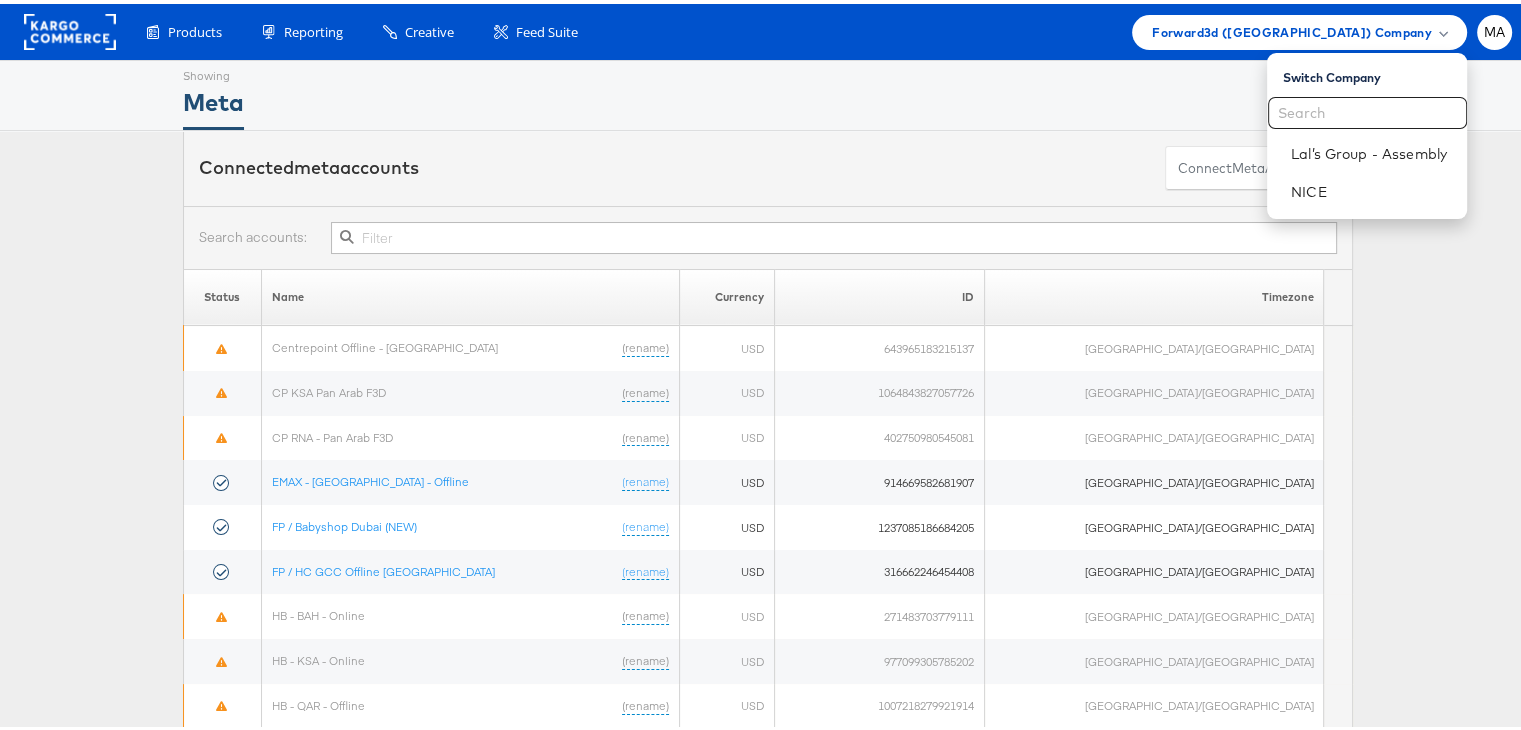click on "Status Name Currency ID Timezone
Centrepoint Offline - Oman
(rename)
USD
643965183215137
Asia/Dubai
CP KSA Pan Arab F3D
(rename)
USD
1064843827057726
Asia/Riyadh
CP RNA - Pan Arab F3D
(rename)
USD
402750980545081
Asia/Dubai
EMAX - Oman - Offline
(rename)
USD
914669582681907
Asia/Dubai
FP / Babyshop Dubai (NEW)
(rename)" at bounding box center [768, 1054] 